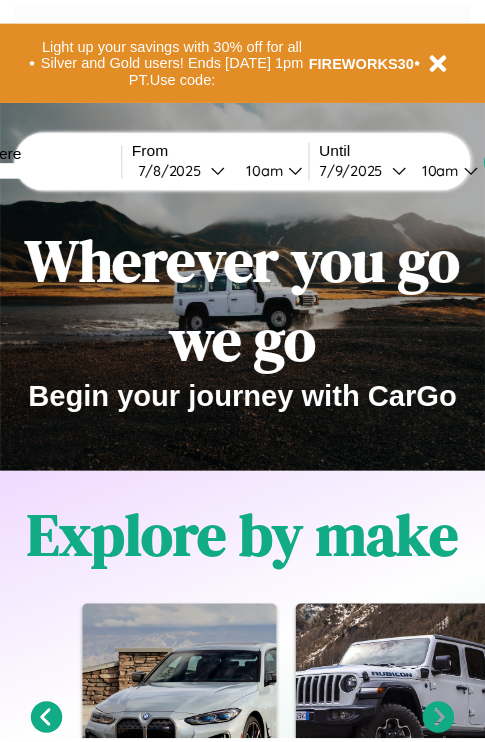 scroll, scrollTop: 0, scrollLeft: 0, axis: both 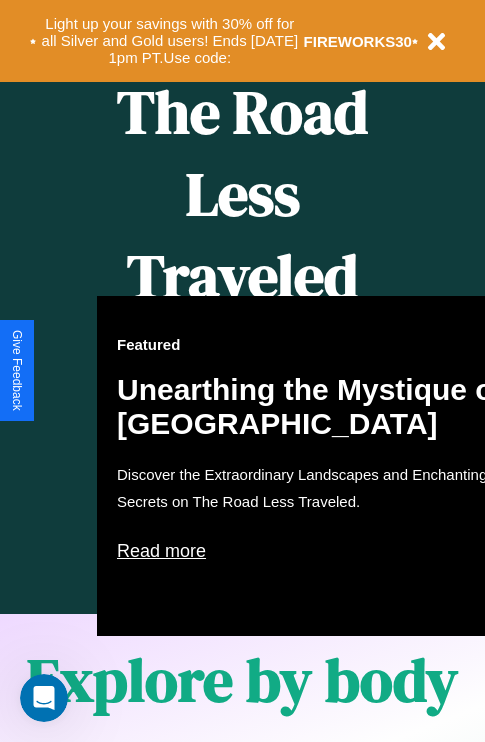 click on "Featured Unearthing the Mystique of [GEOGRAPHIC_DATA] Discover the Extraordinary Landscapes and Enchanting Secrets on The Road Less Traveled. Read more" at bounding box center [317, 466] 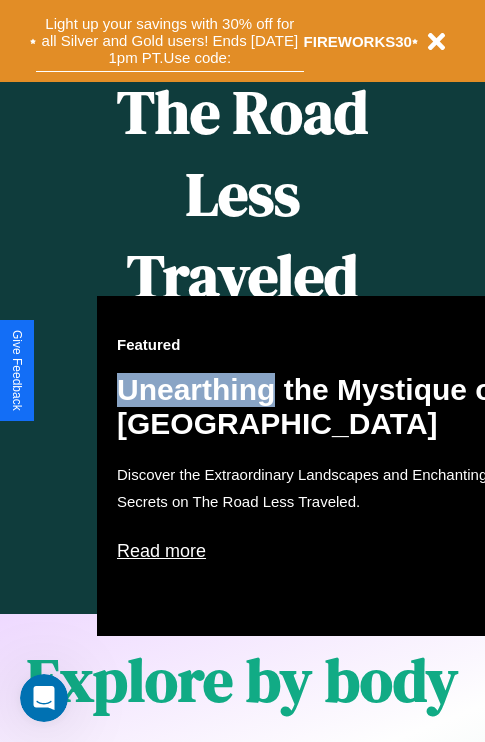 click on "Light up your savings with 30% off for all Silver and Gold users! Ends [DATE] 1pm PT.  Use code:" at bounding box center (170, 41) 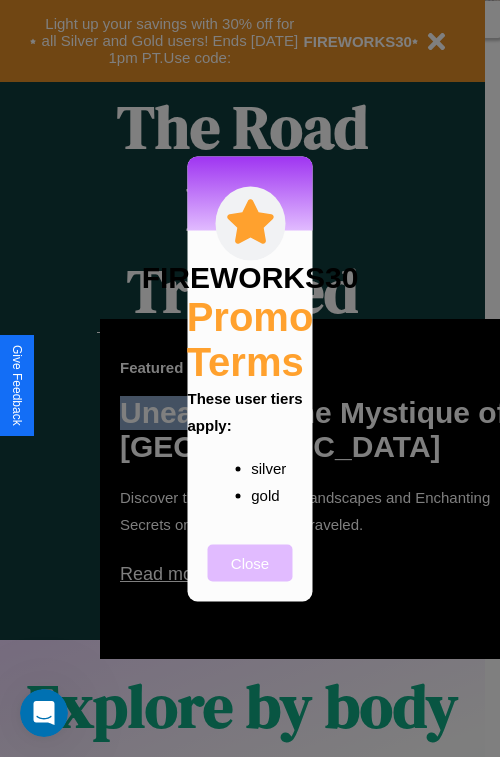 click on "Close" at bounding box center (250, 562) 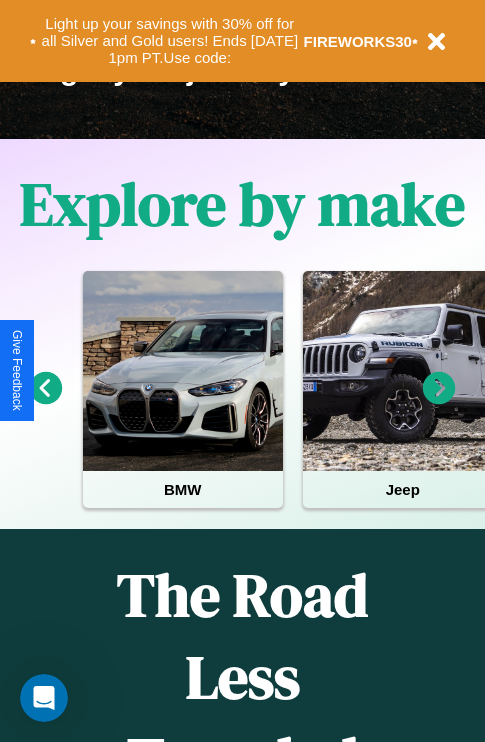 scroll, scrollTop: 308, scrollLeft: 0, axis: vertical 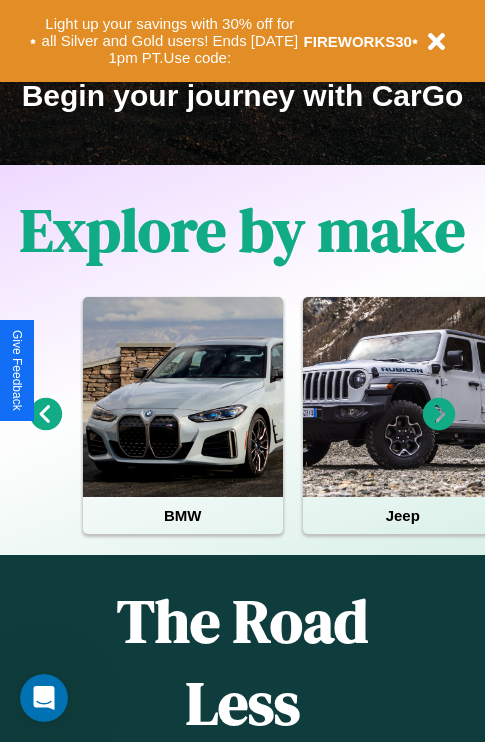 click 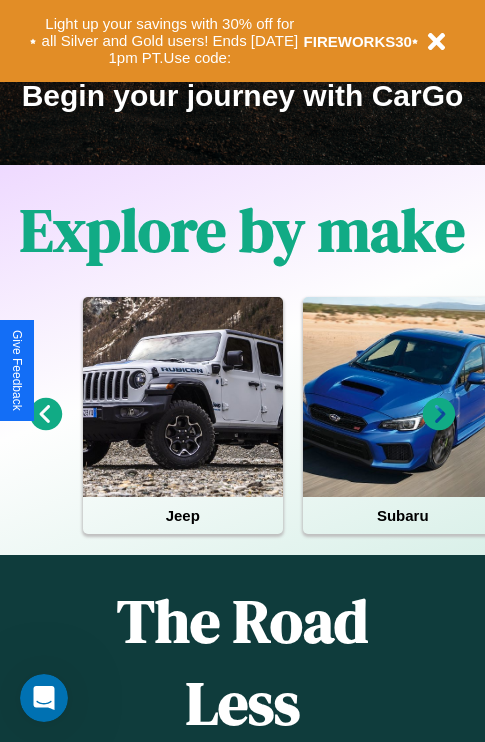 click 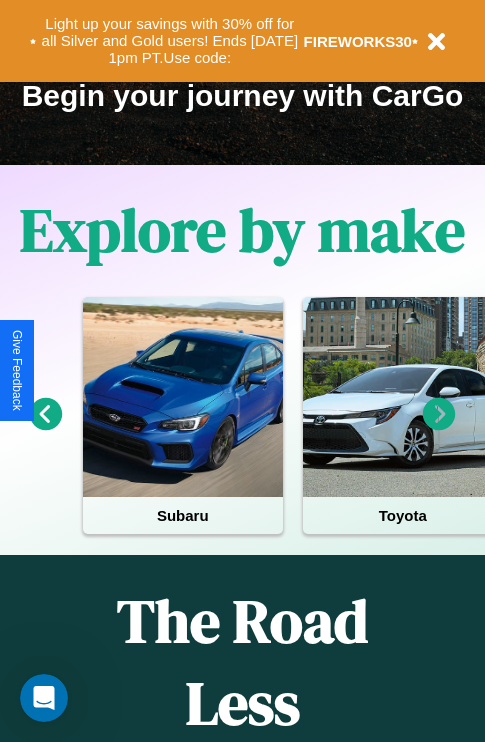 click 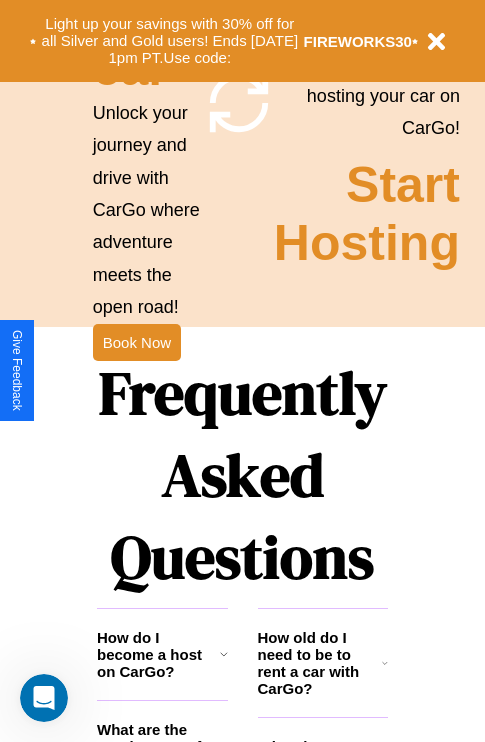 scroll, scrollTop: 1947, scrollLeft: 0, axis: vertical 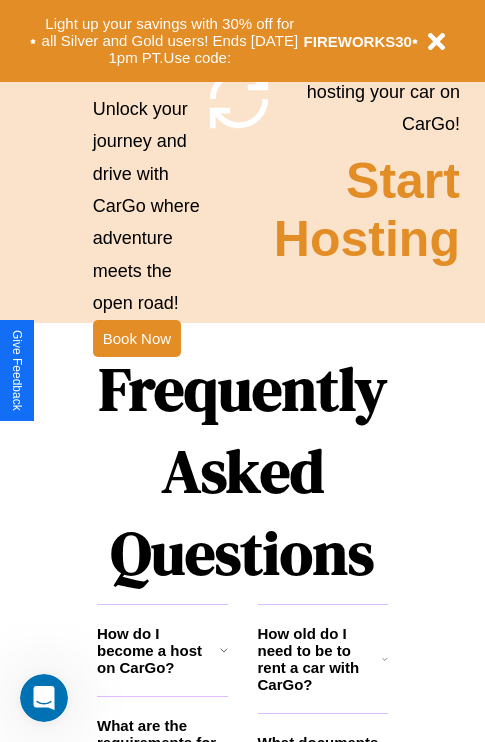 click on "Frequently Asked Questions" at bounding box center [242, 471] 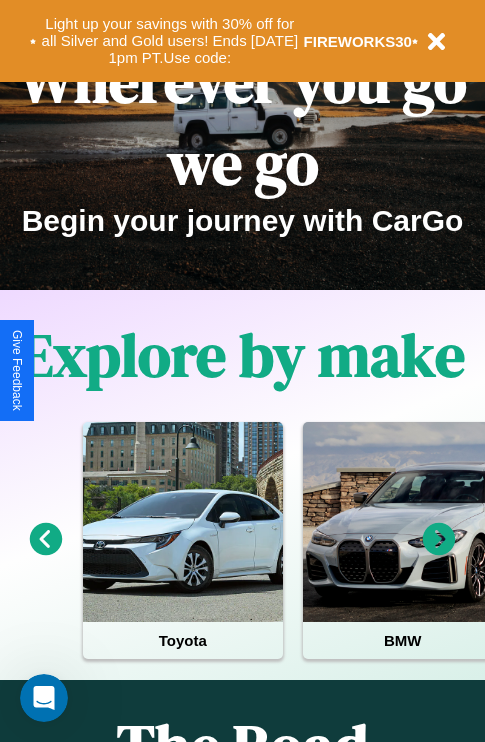scroll, scrollTop: 0, scrollLeft: 0, axis: both 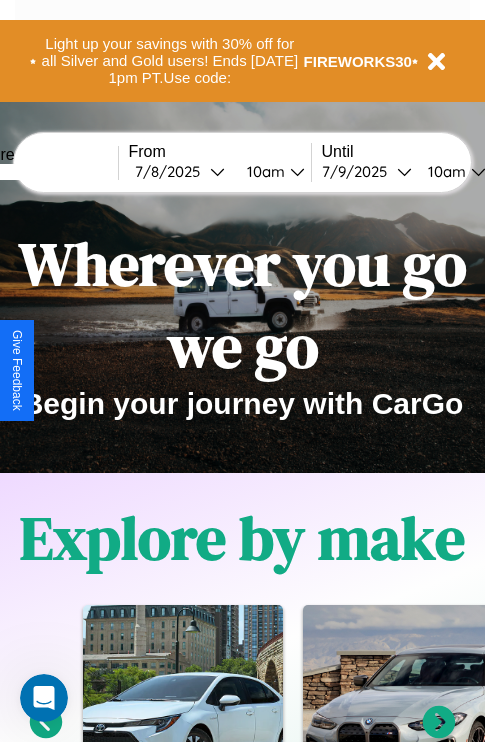 click at bounding box center (43, 172) 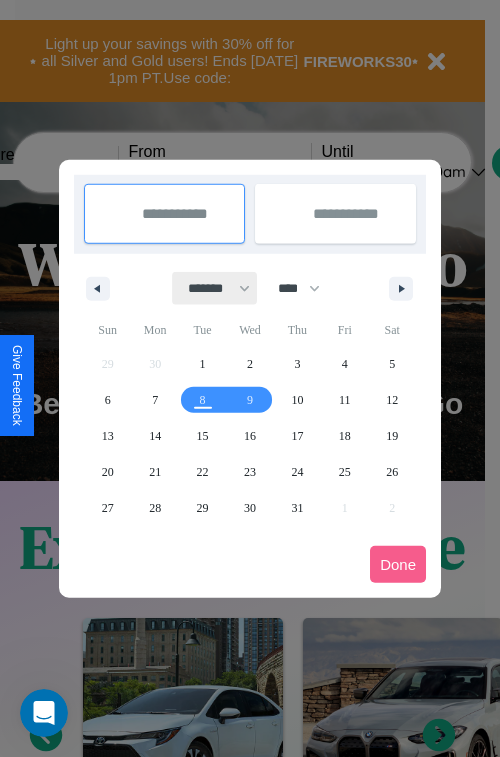 click on "******* ******** ***** ***** *** **** **** ****** ********* ******* ******** ********" at bounding box center (215, 288) 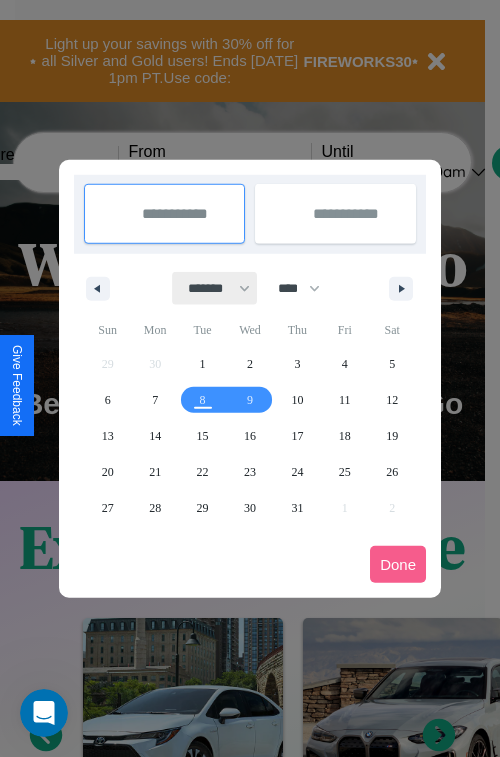 select on "**" 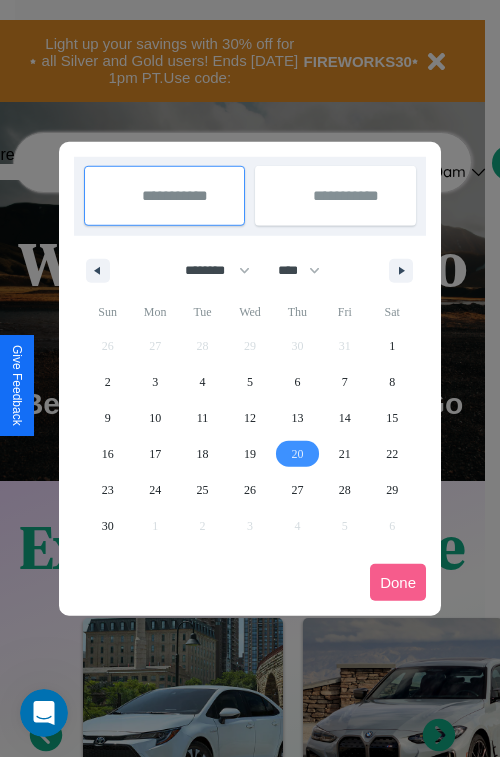 click on "20" at bounding box center (297, 454) 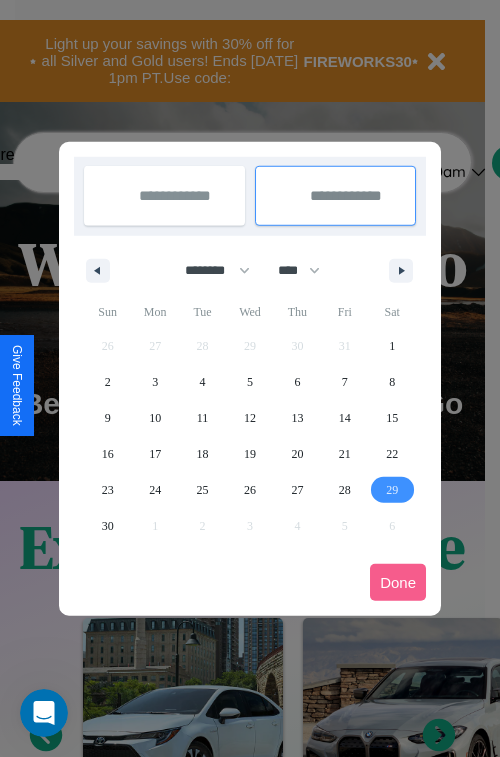 click on "29" at bounding box center (392, 490) 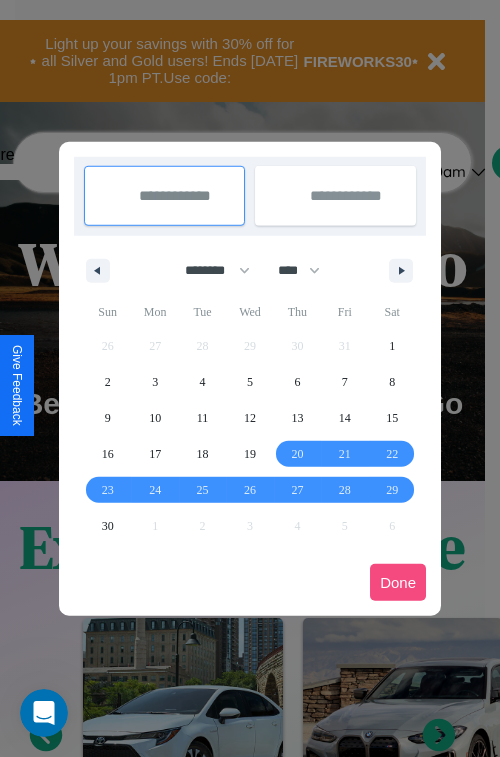 click on "Done" at bounding box center [398, 582] 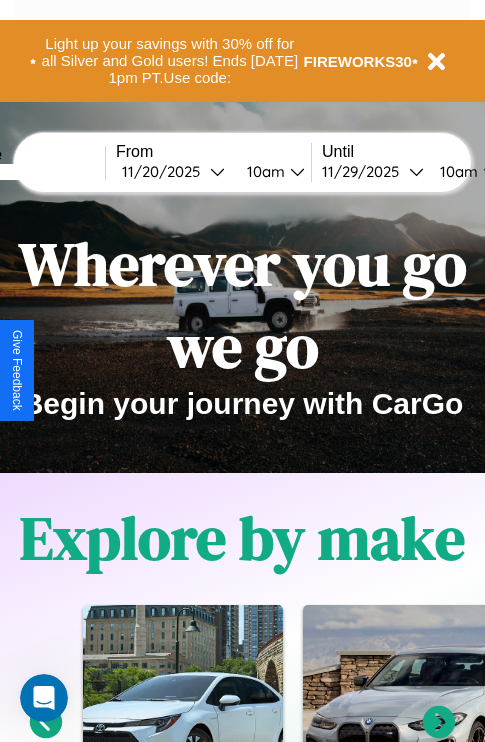 scroll, scrollTop: 0, scrollLeft: 80, axis: horizontal 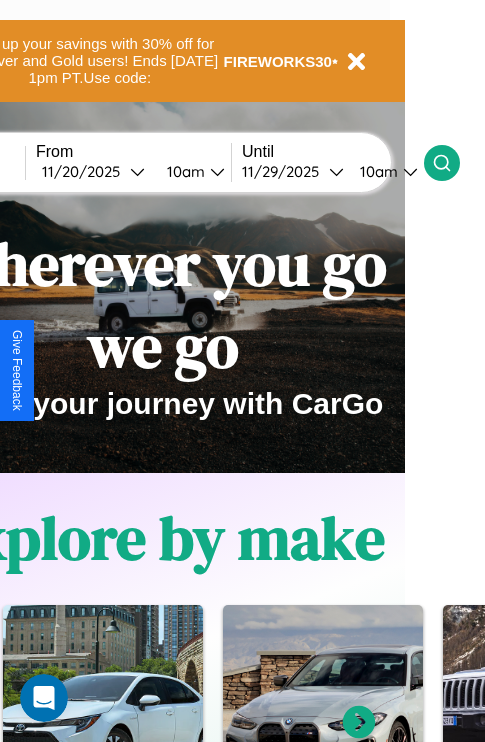 click 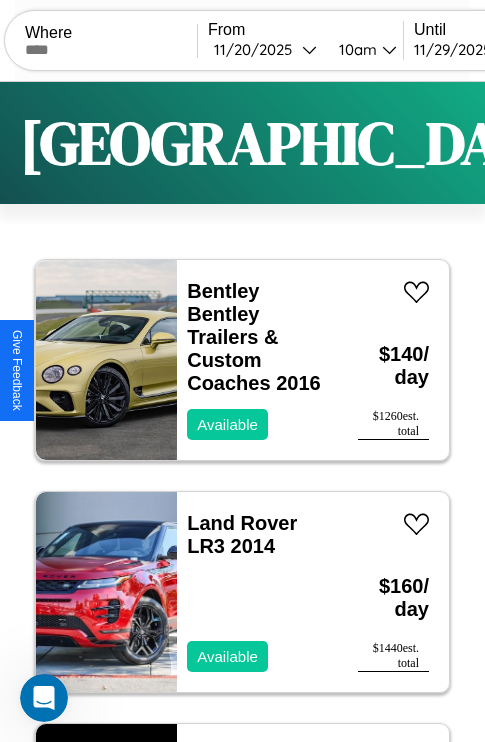 scroll, scrollTop: 95, scrollLeft: 0, axis: vertical 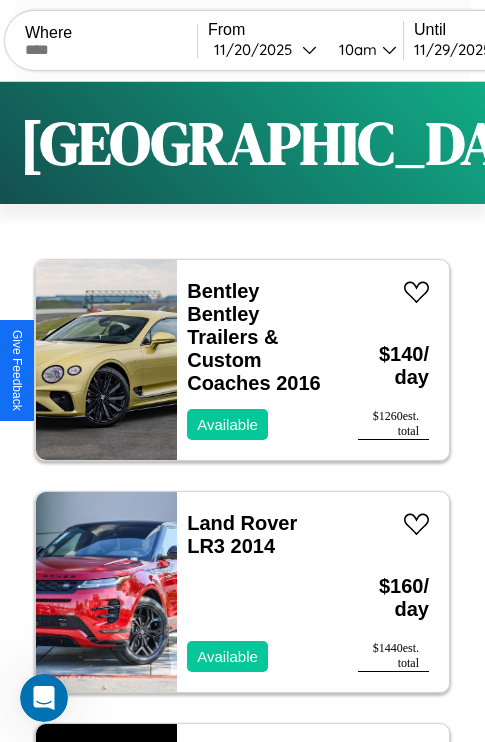 click on "Filters" at bounding box center [640, 143] 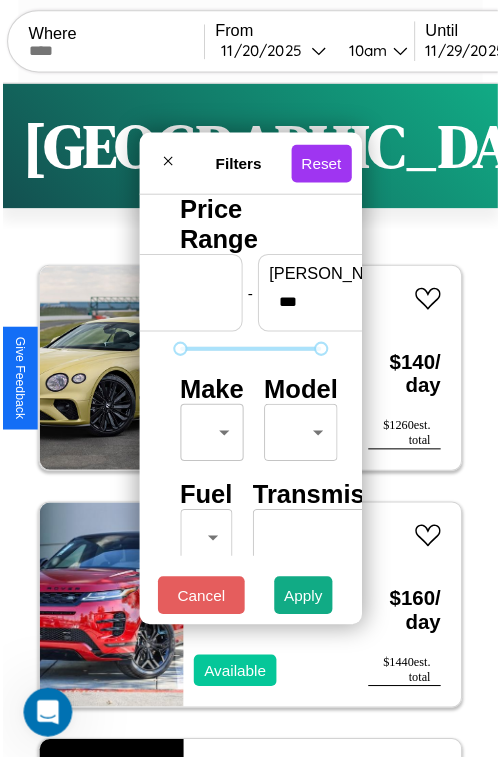 scroll, scrollTop: 59, scrollLeft: 0, axis: vertical 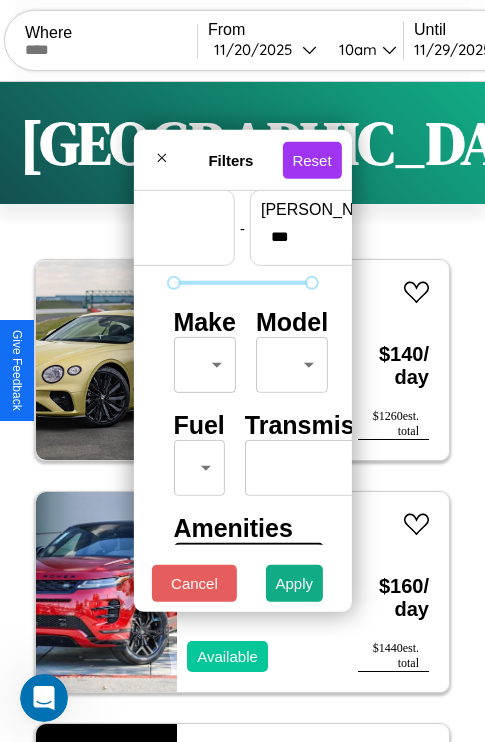 click on "CarGo Where From [DATE] 10am Until [DATE] 10am Become a Host Login Sign Up Perth Filters 130  cars in this area These cars can be picked up in this city. Bentley   Bentley Trailers & Custom Coaches   2016 Available $ 140  / day $ 1260  est. total Land Rover   LR3   2014 Available $ 160  / day $ 1440  est. total Lamborghini   Diablo   2016 Available $ 150  / day $ 1350  est. total Bentley   Azure   2014 Available $ 40  / day $ 360  est. total Nissan   Juke   2018 Available $ 50  / day $ 450  est. total Alfa Romeo   8C Competizione Spider   2024 Available $ 50  / day $ 450  est. total Hummer   H3T   2024 Unavailable $ 130  / day $ 1170  est. total Tesla   Model Y   2023 Available $ 200  / day $ 1800  est. total Acura   RDX   2022 Available $ 70  / day $ 630  est. total Lincoln   Mark   2016 Available $ 160  / day $ 1440  est. total Dodge   LANCER   2016 Unavailable $ 170  / day $ 1530  est. total Honda   TRX500 ([PERSON_NAME] Rubicon)   2023 Available $ 90  / day $ 810  est. total Buick   LeSabre   $" at bounding box center (242, 412) 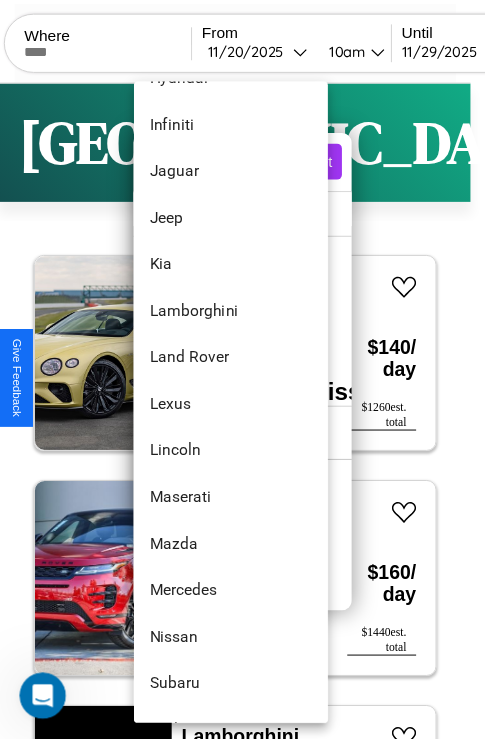 scroll, scrollTop: 902, scrollLeft: 0, axis: vertical 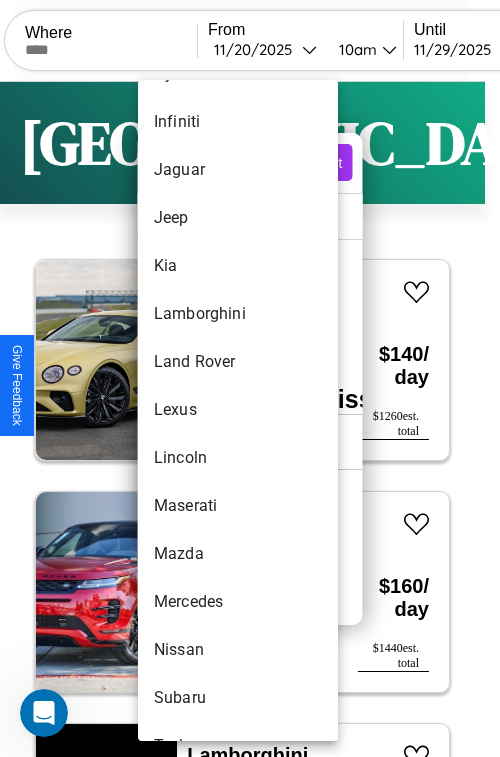 click on "Lexus" at bounding box center (238, 410) 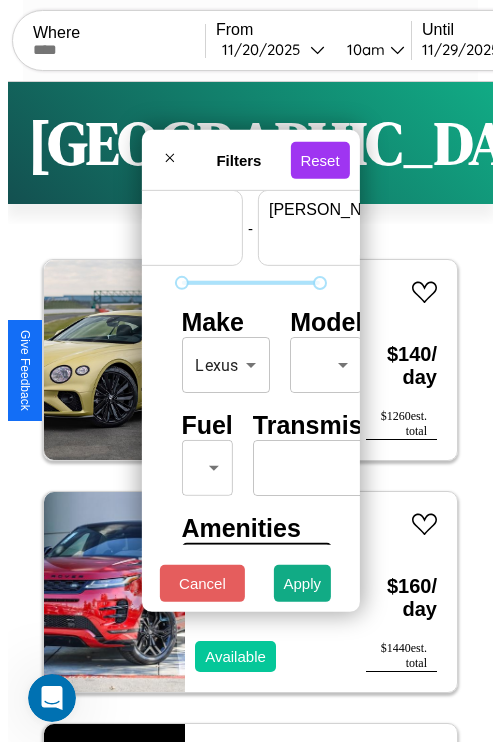 scroll, scrollTop: 59, scrollLeft: 124, axis: both 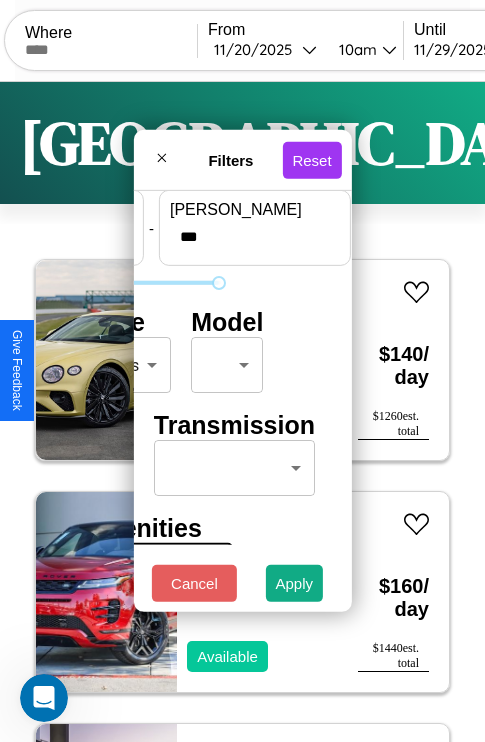 type on "***" 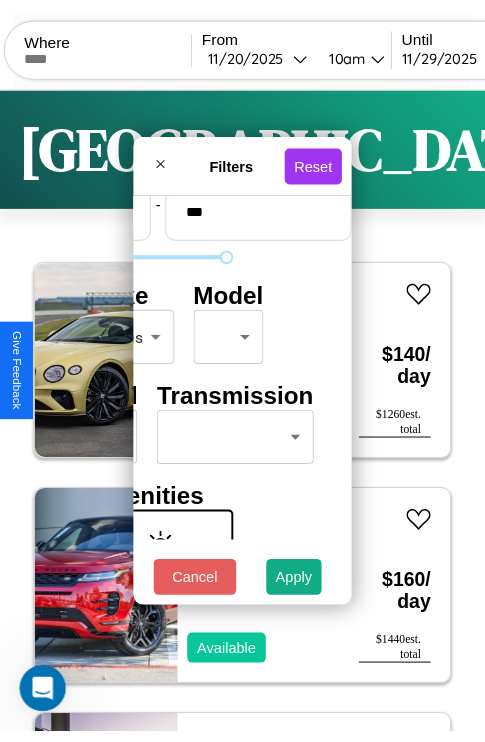 scroll, scrollTop: 59, scrollLeft: 0, axis: vertical 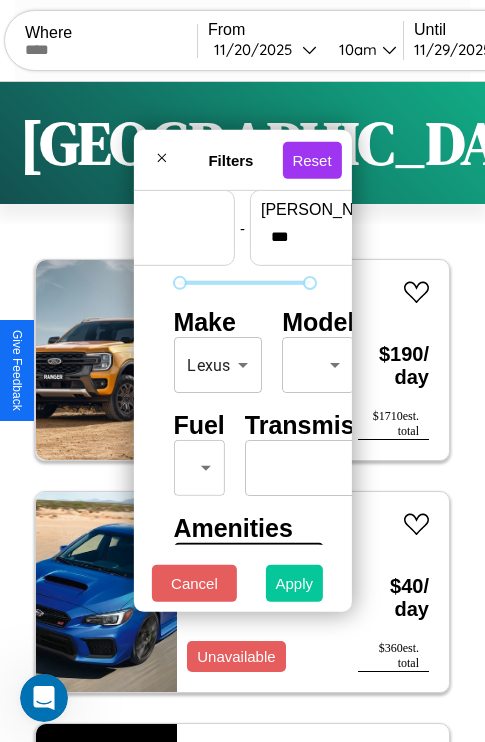 type on "**" 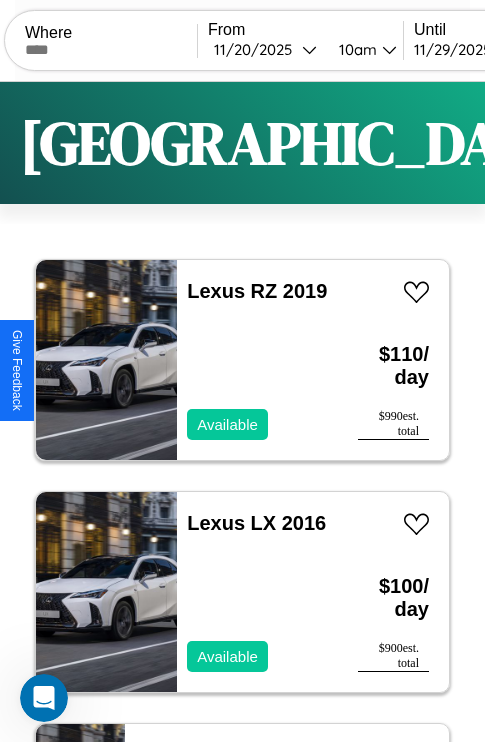 click on "Filters" at bounding box center [640, 143] 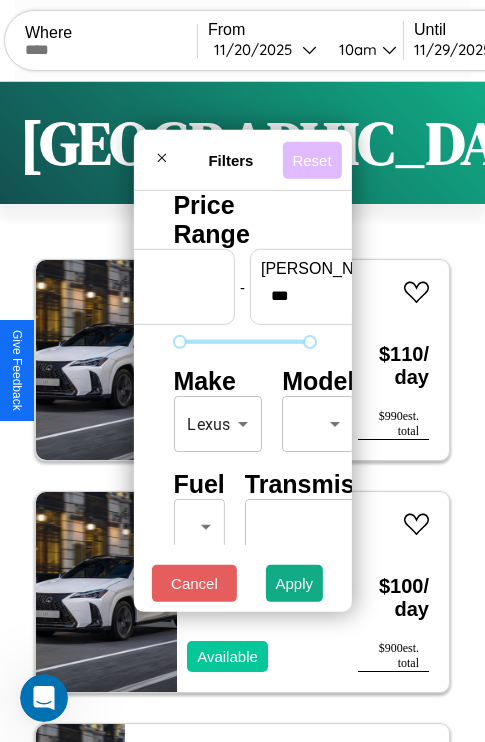 click on "Reset" at bounding box center (311, 159) 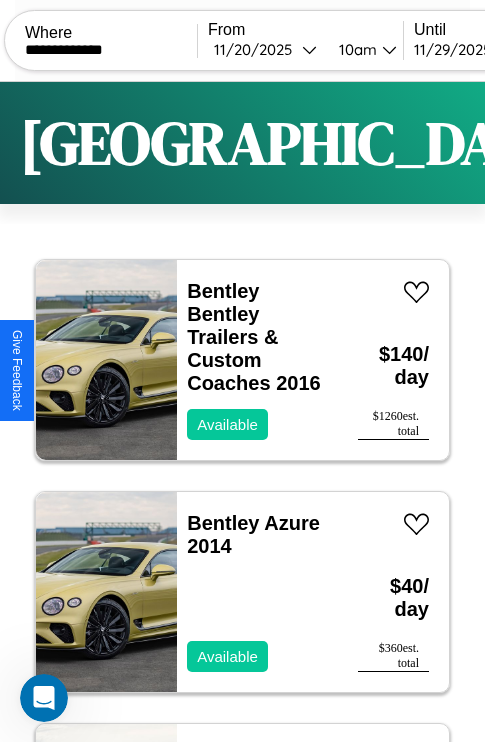 type on "**********" 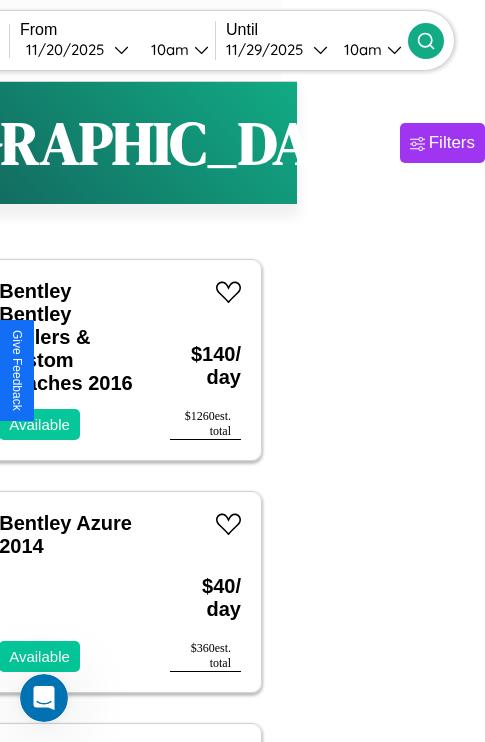 click 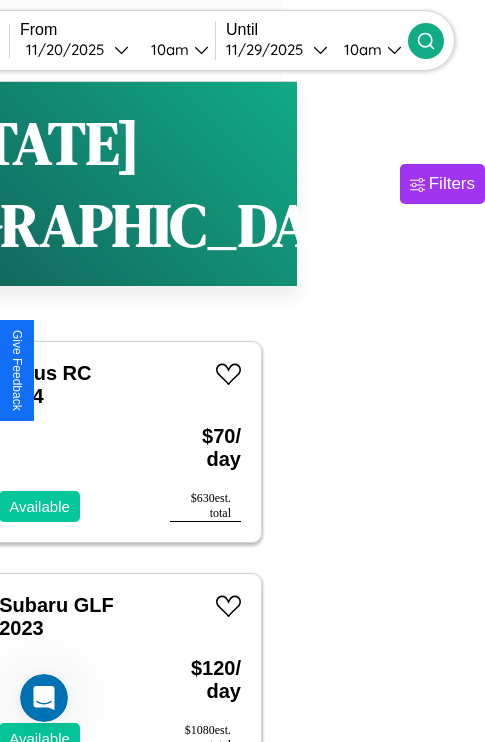 scroll, scrollTop: 177, scrollLeft: 35, axis: both 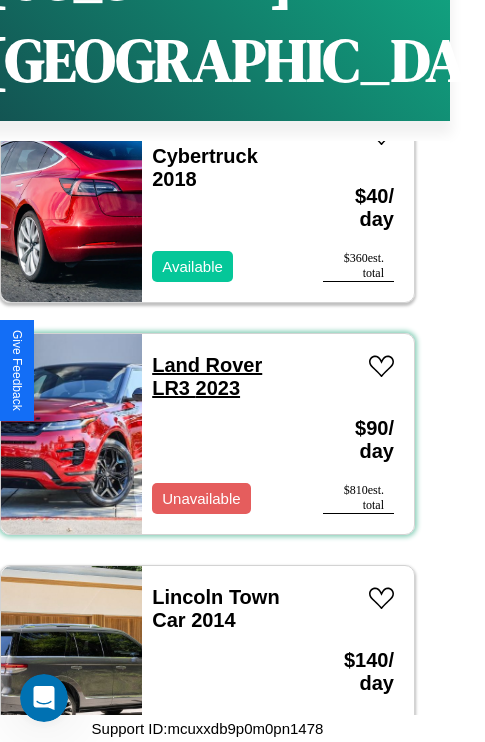 click on "Land Rover   LR3   2023" at bounding box center [207, 376] 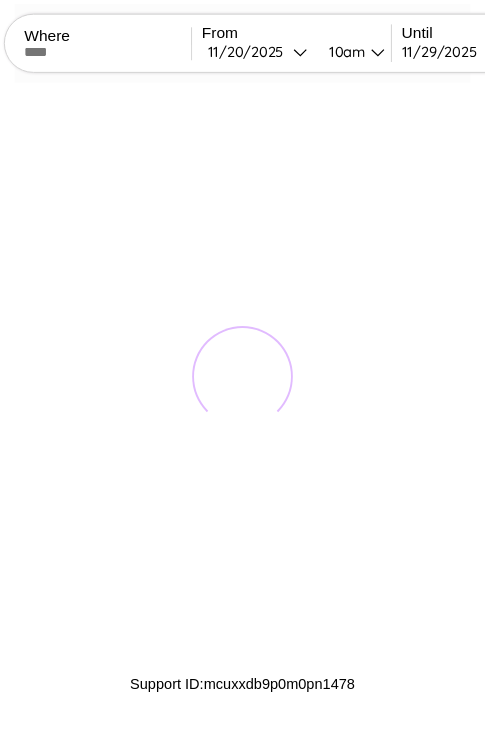 scroll, scrollTop: 0, scrollLeft: 0, axis: both 